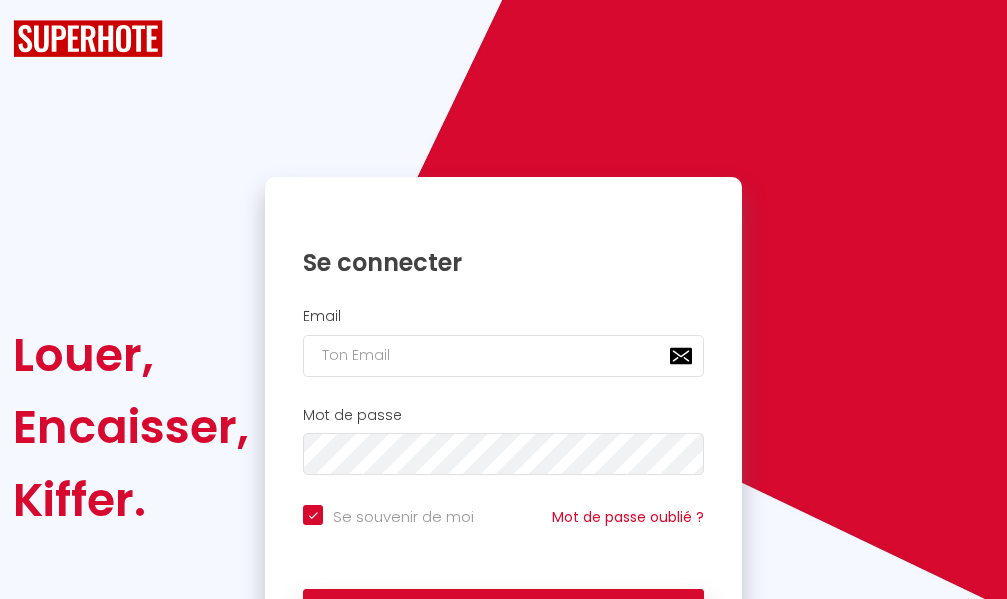 scroll, scrollTop: 0, scrollLeft: 0, axis: both 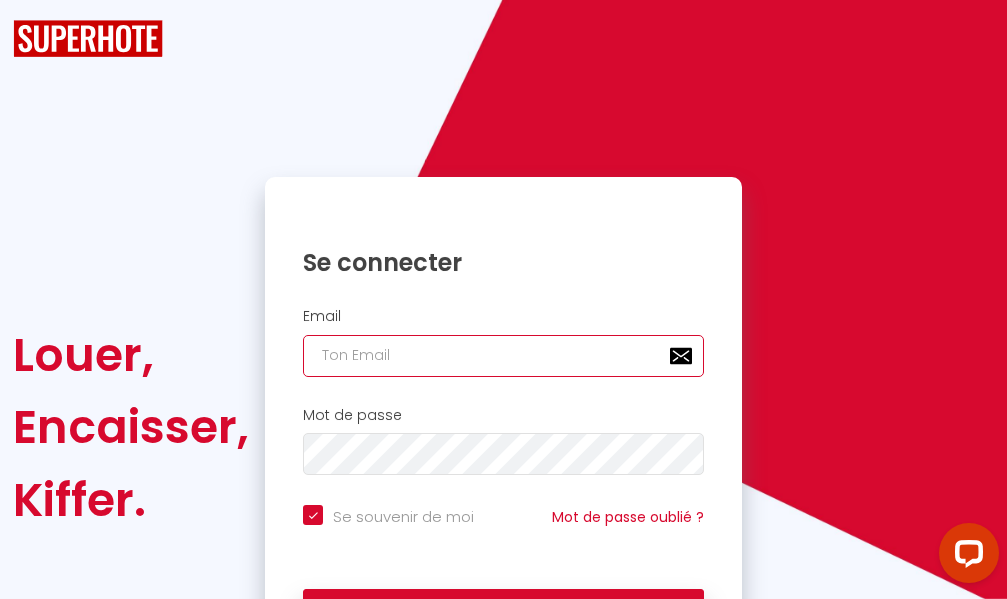 click at bounding box center (503, 356) 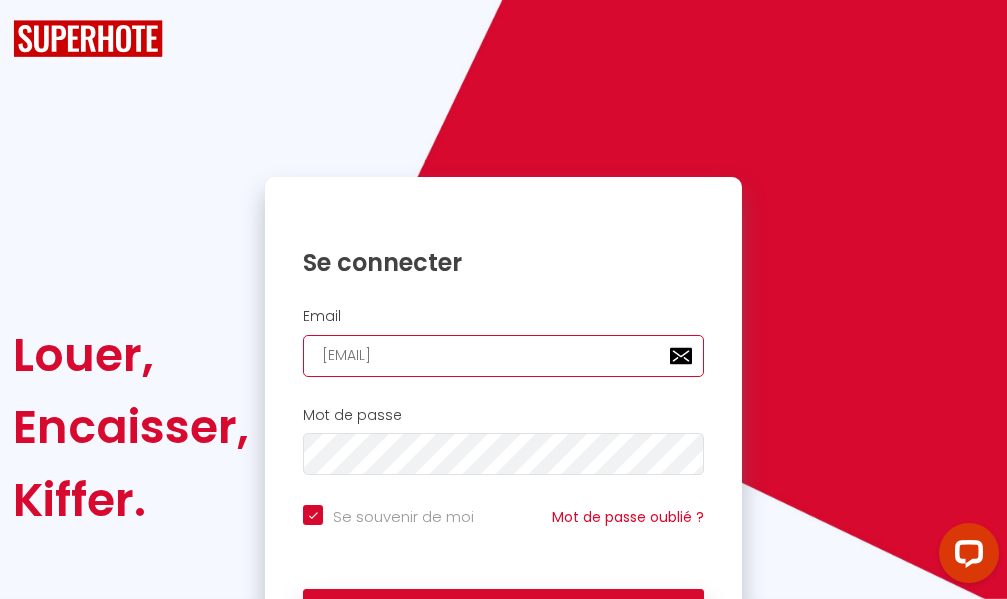 type on "[EMAIL]" 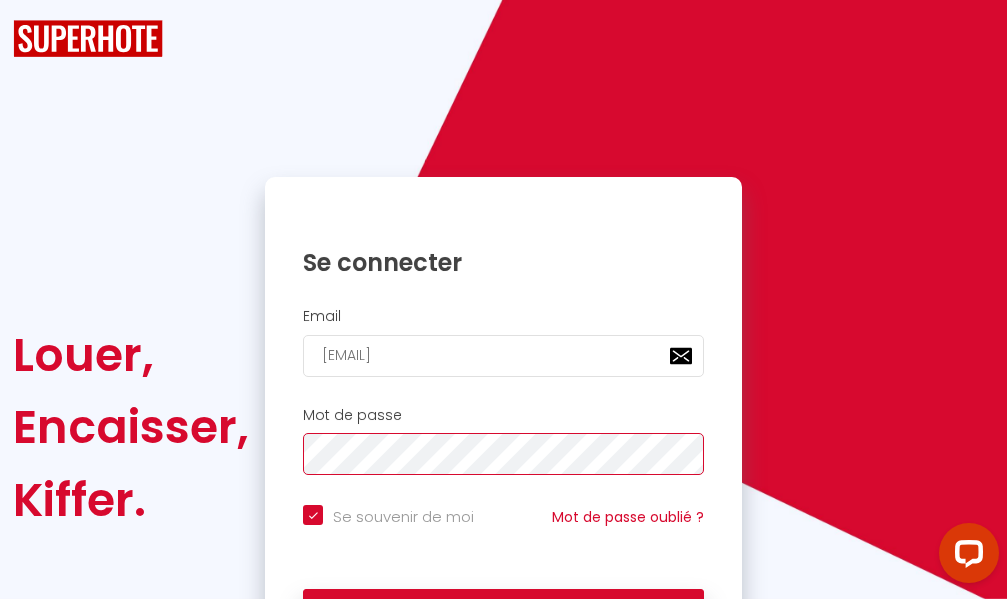 click on "Se connecter" at bounding box center (503, 614) 